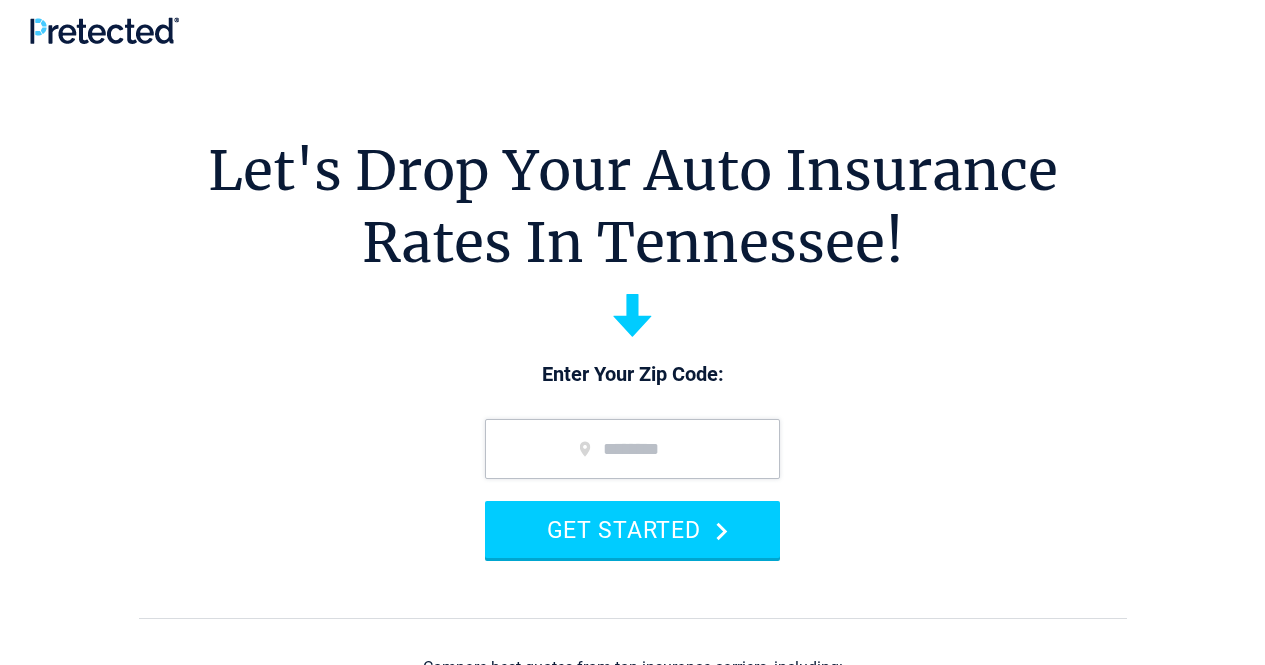 scroll, scrollTop: 0, scrollLeft: 0, axis: both 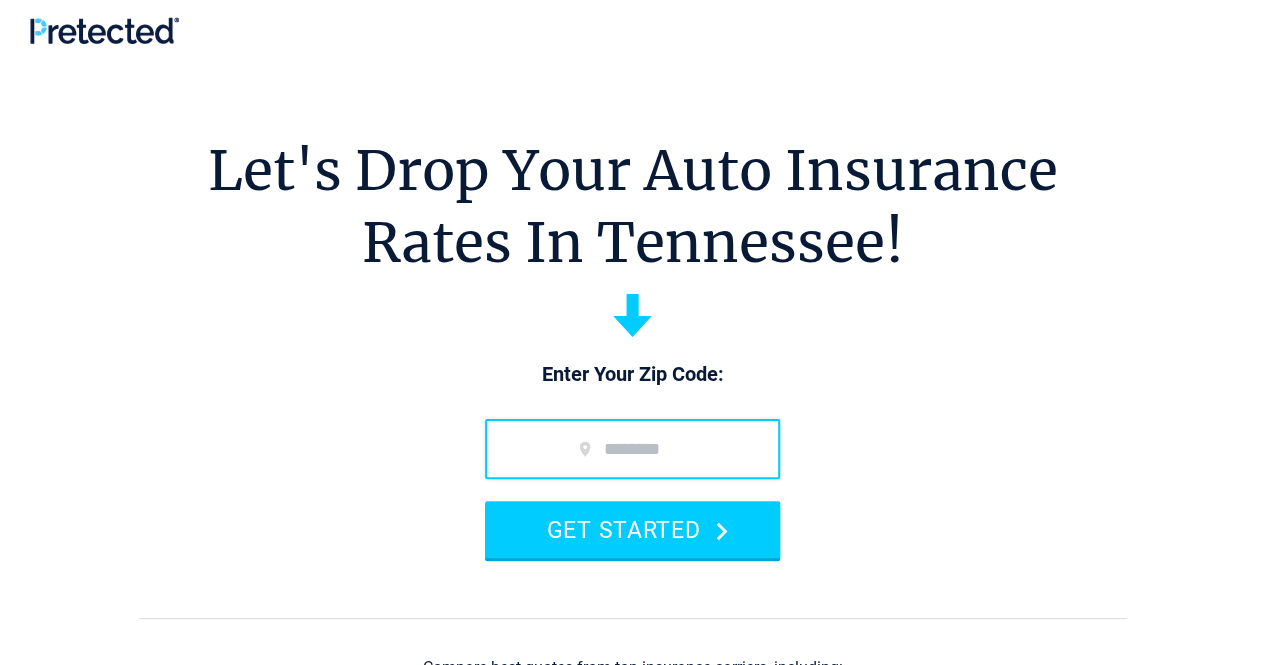 click at bounding box center (632, 449) 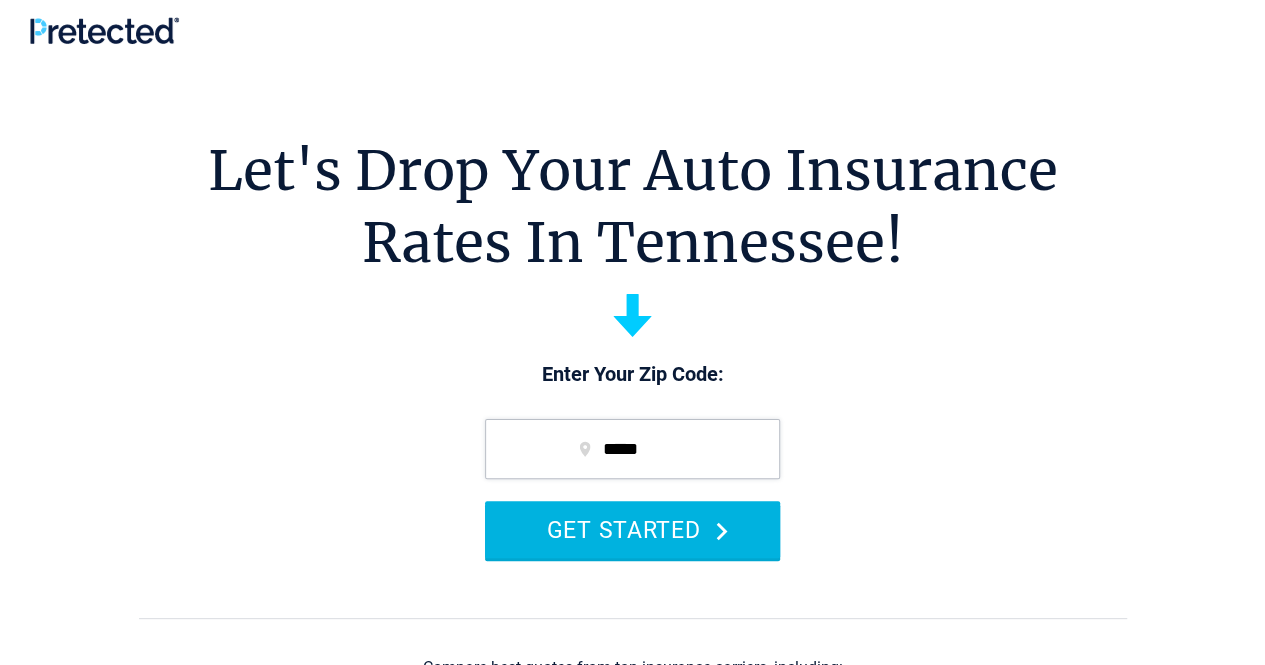 type on "*****" 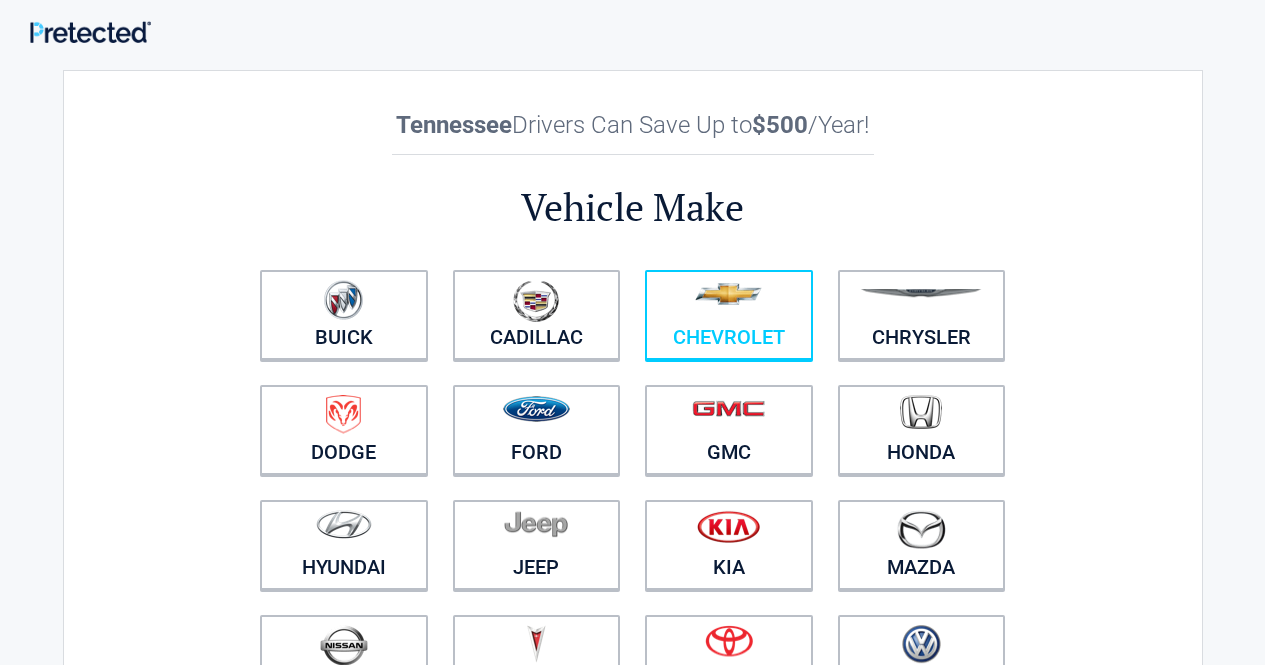 scroll, scrollTop: 0, scrollLeft: 0, axis: both 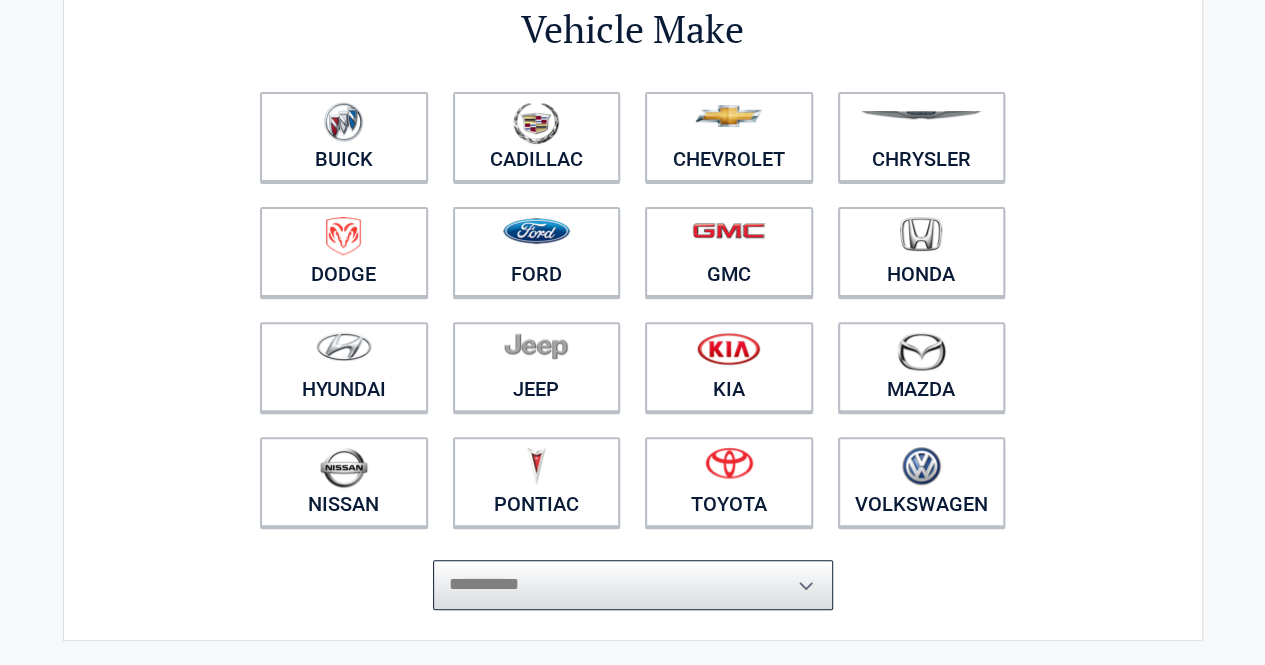 click on "**********" at bounding box center [633, 585] 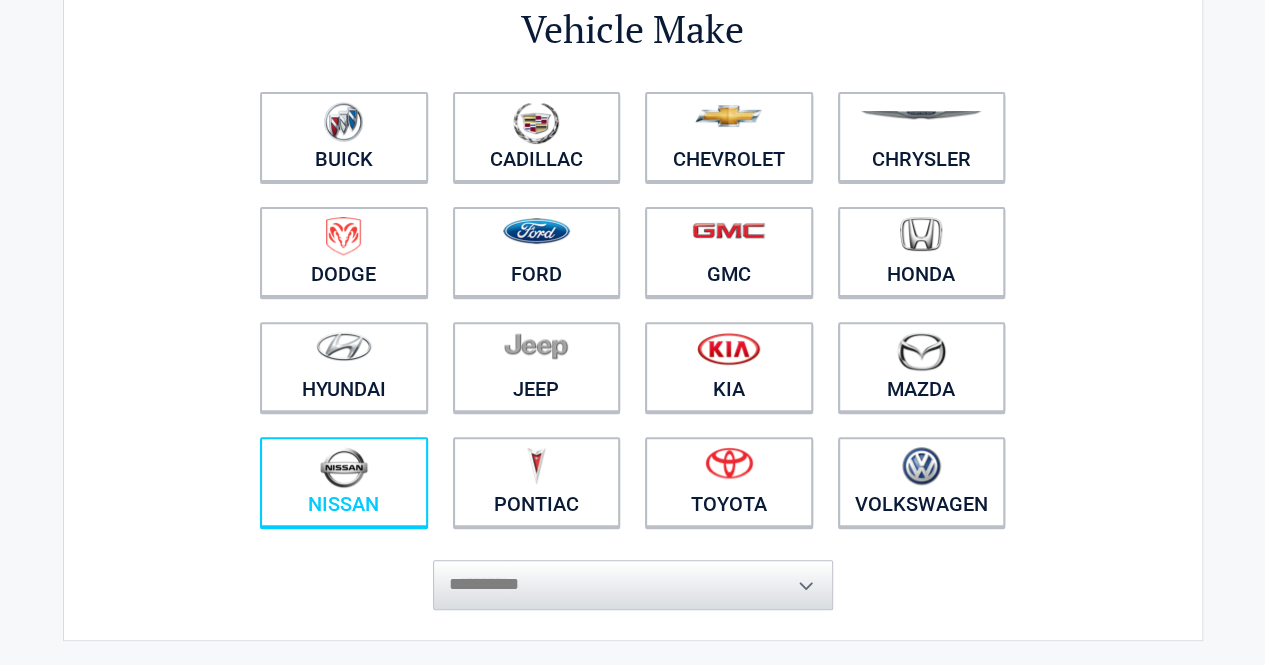 click at bounding box center (344, 469) 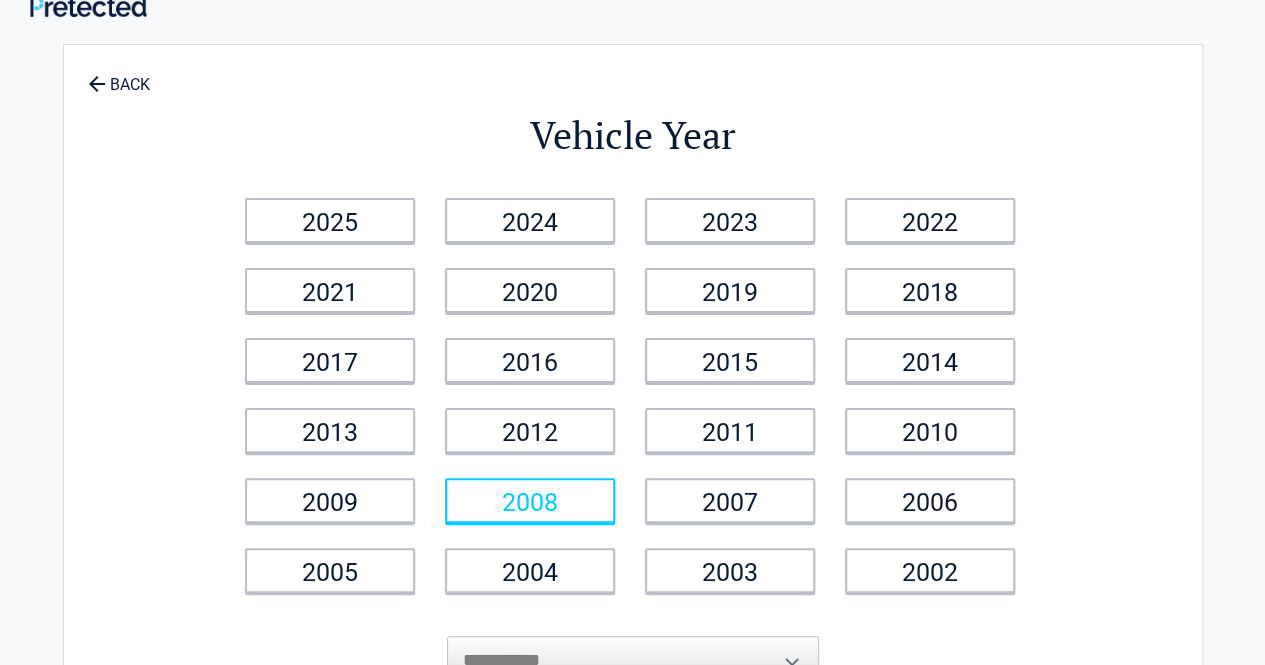 scroll, scrollTop: 0, scrollLeft: 0, axis: both 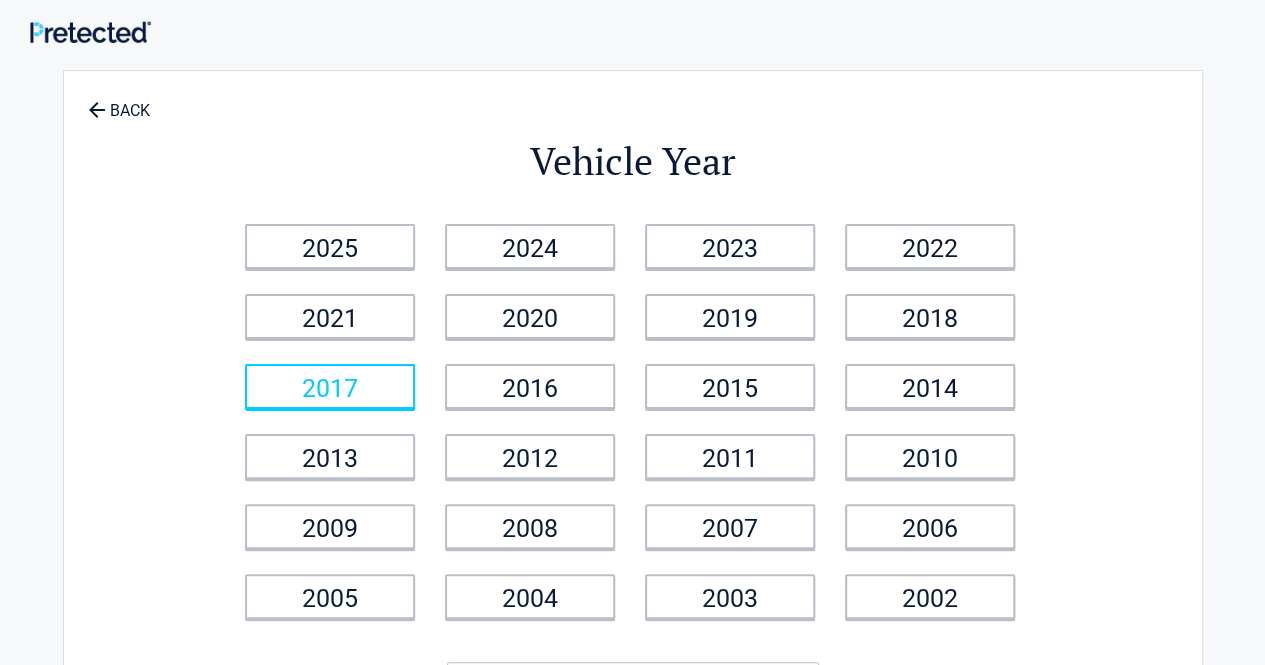 click on "2017" at bounding box center [330, 386] 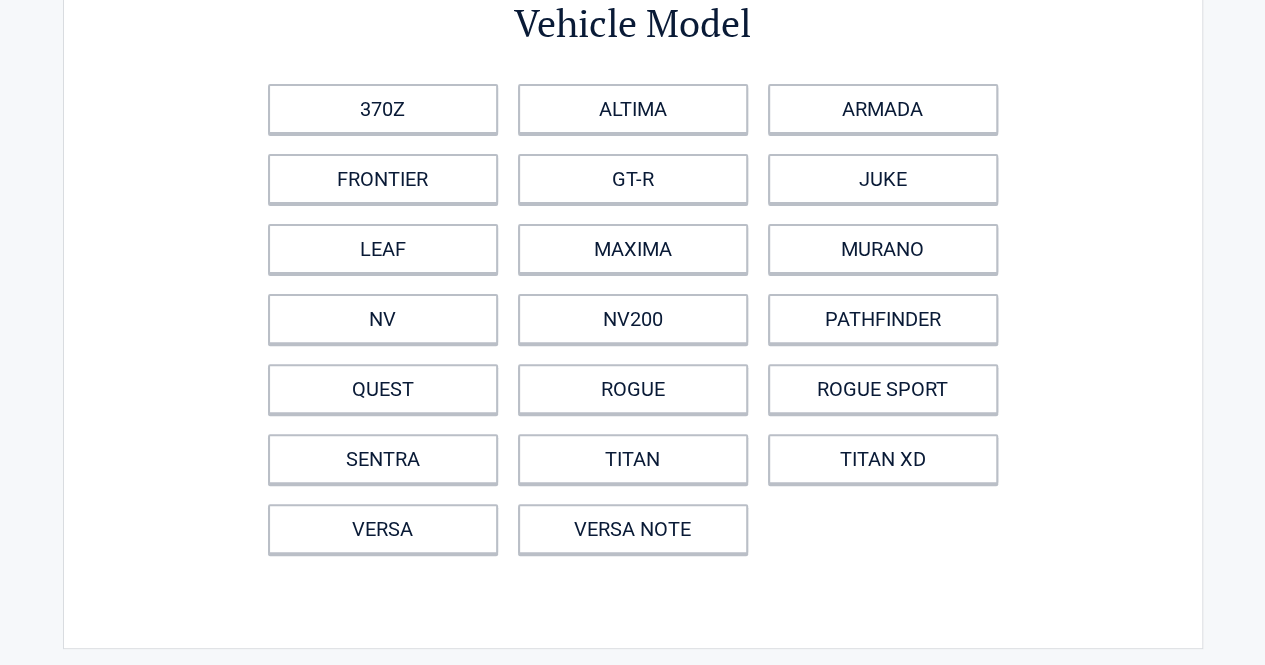 scroll, scrollTop: 141, scrollLeft: 0, axis: vertical 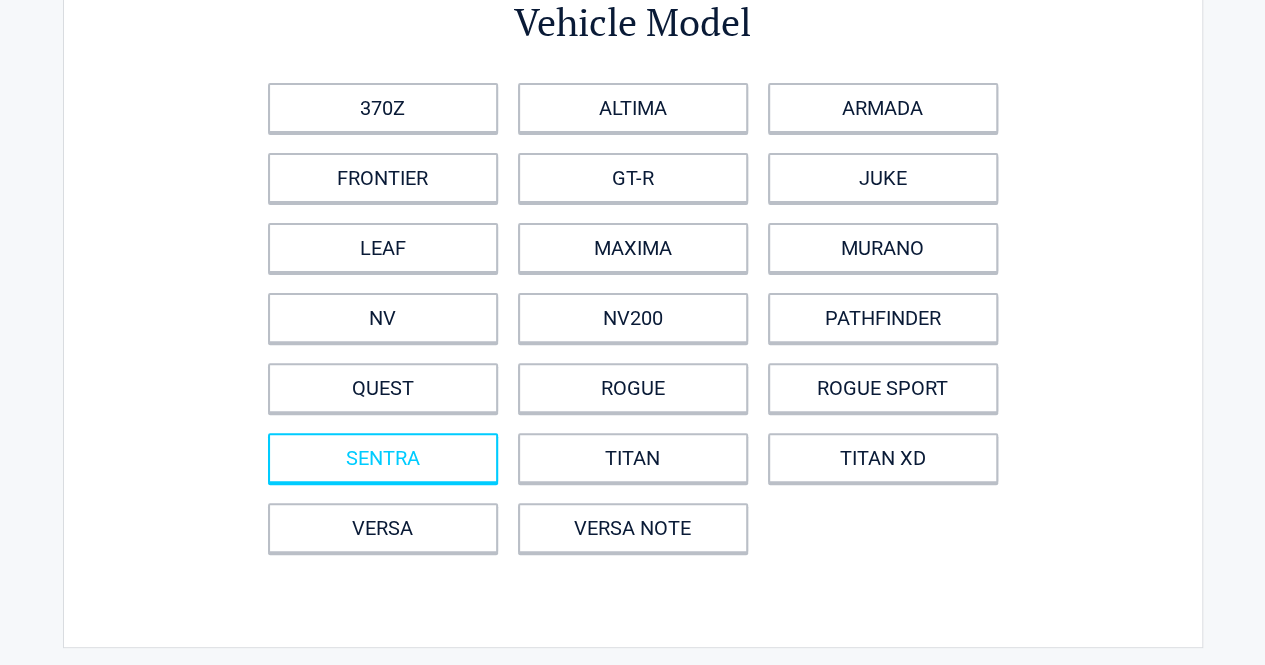 click on "SENTRA" at bounding box center (383, 458) 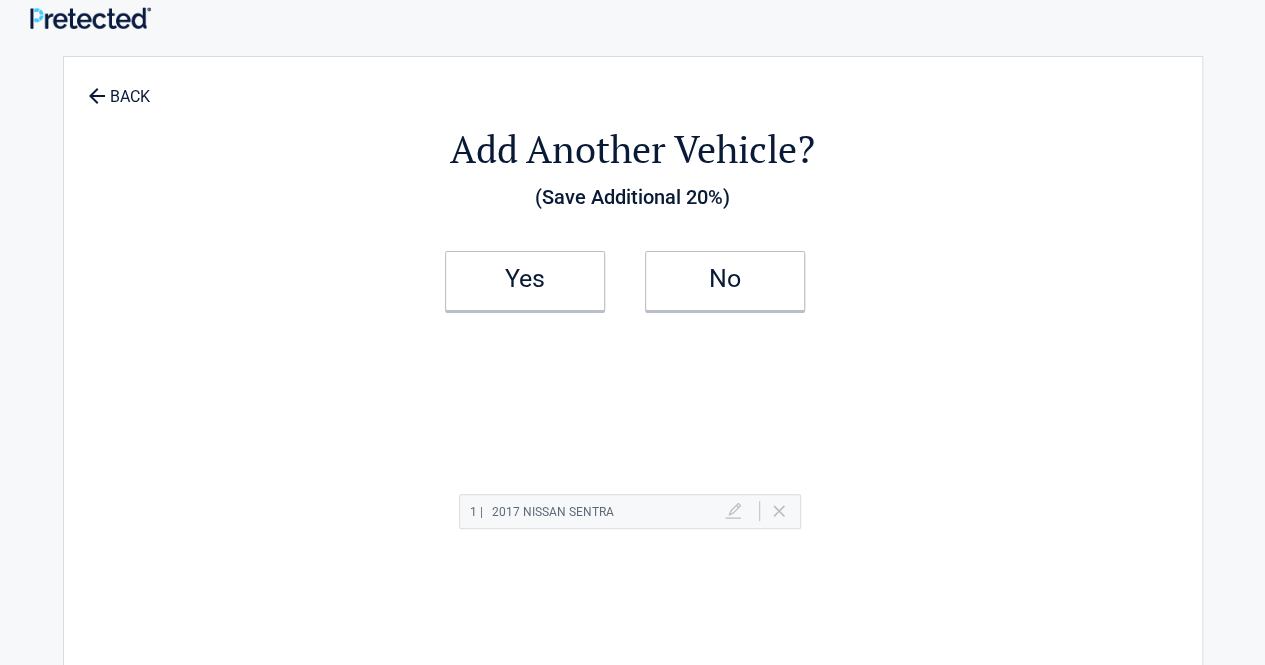 scroll, scrollTop: 0, scrollLeft: 0, axis: both 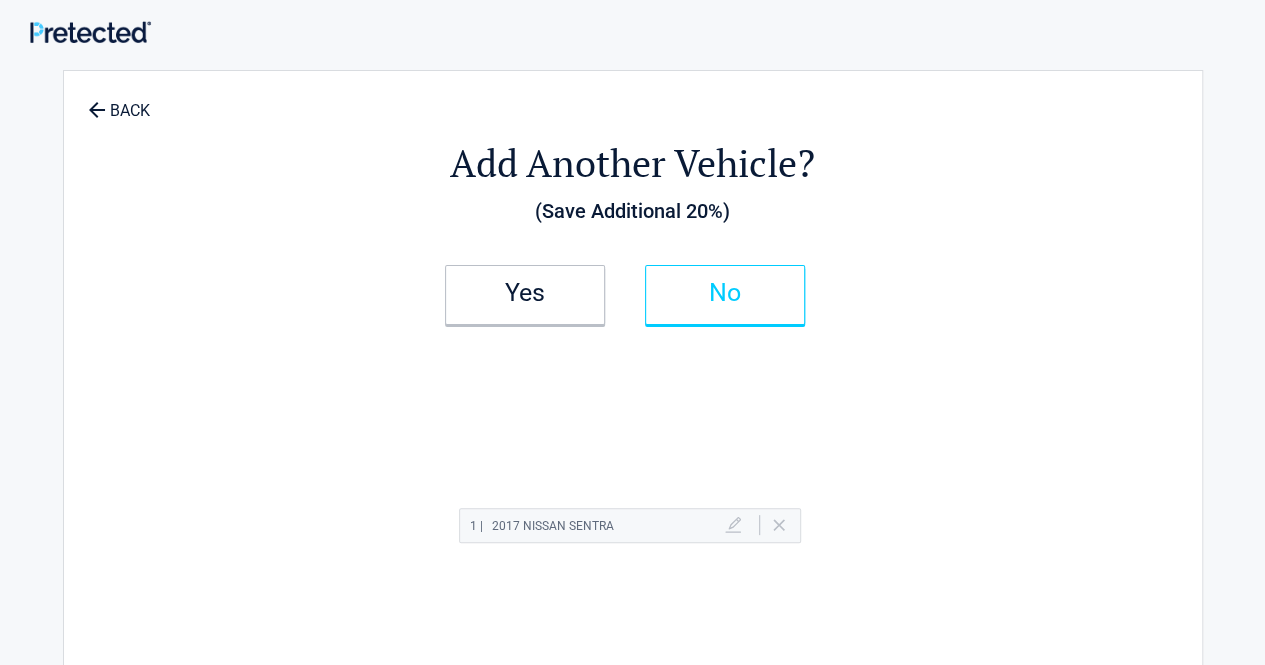 click on "No" at bounding box center (725, 293) 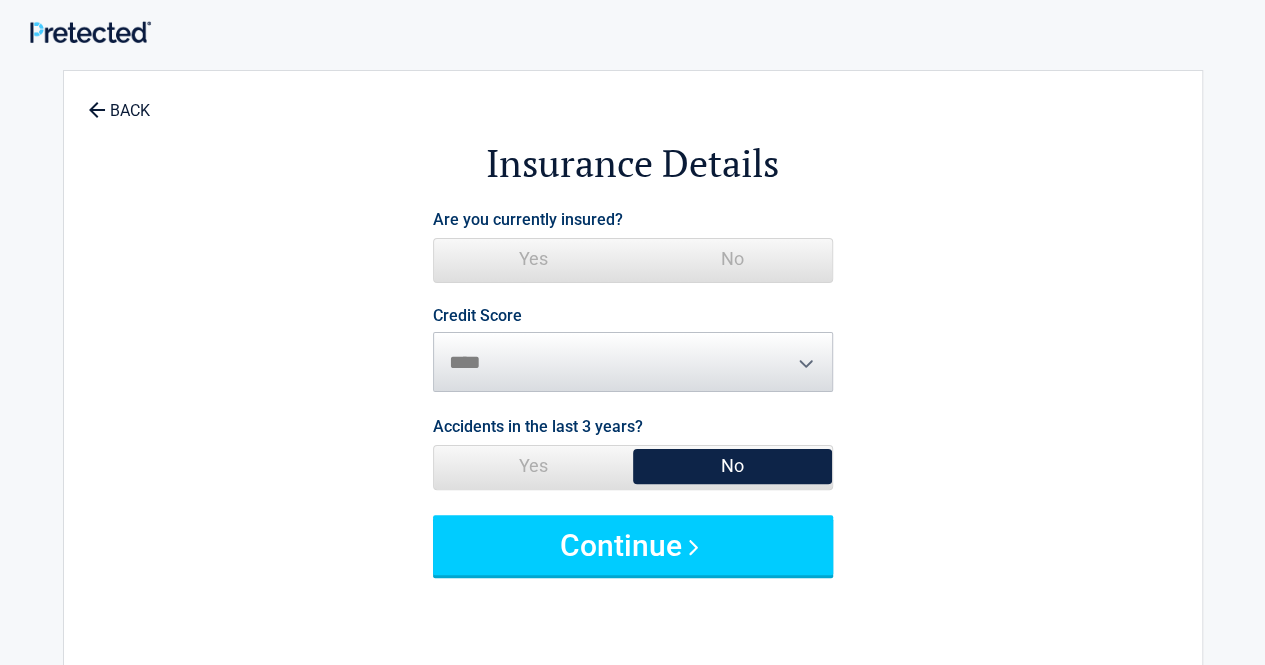 click on "No" at bounding box center (732, 259) 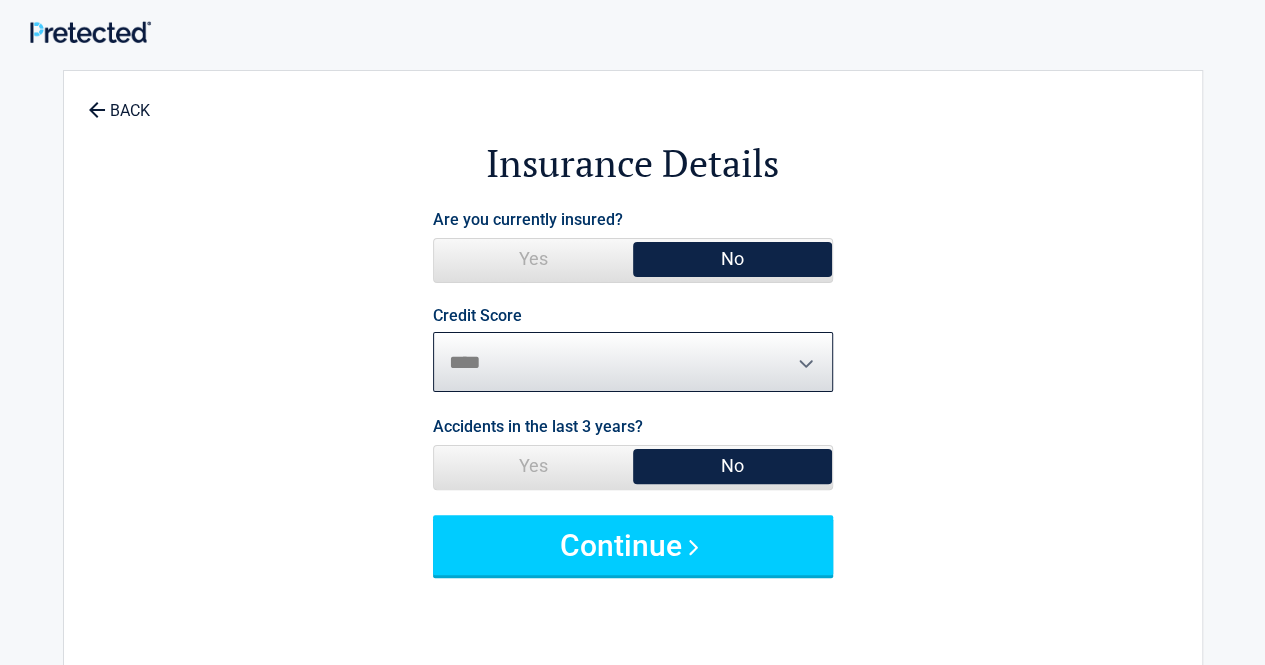 click on "*********
****
*******
****" at bounding box center (633, 362) 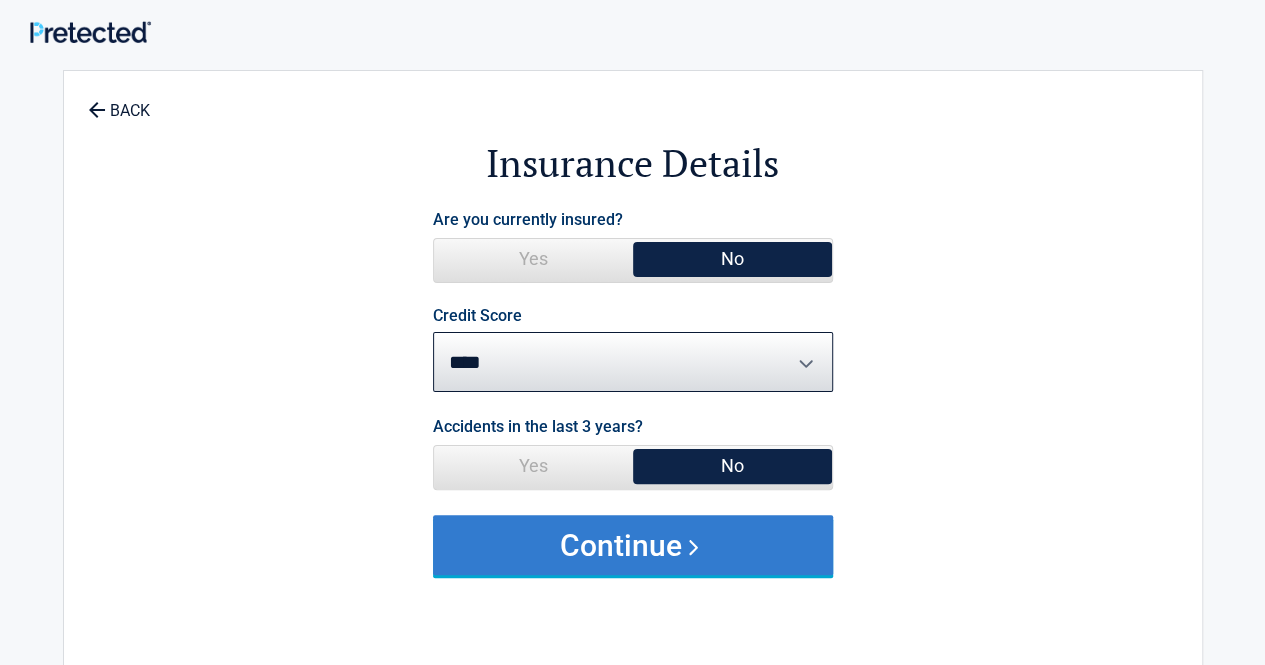 click on "Continue" at bounding box center (633, 545) 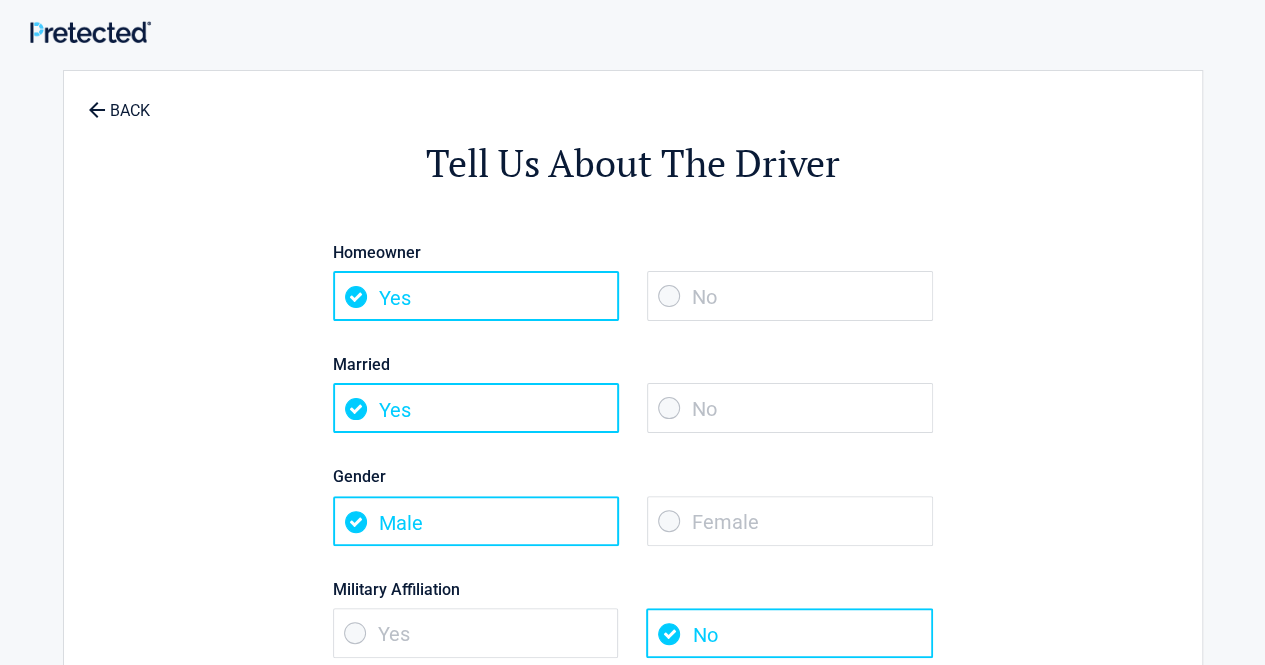 click on "No" at bounding box center (790, 296) 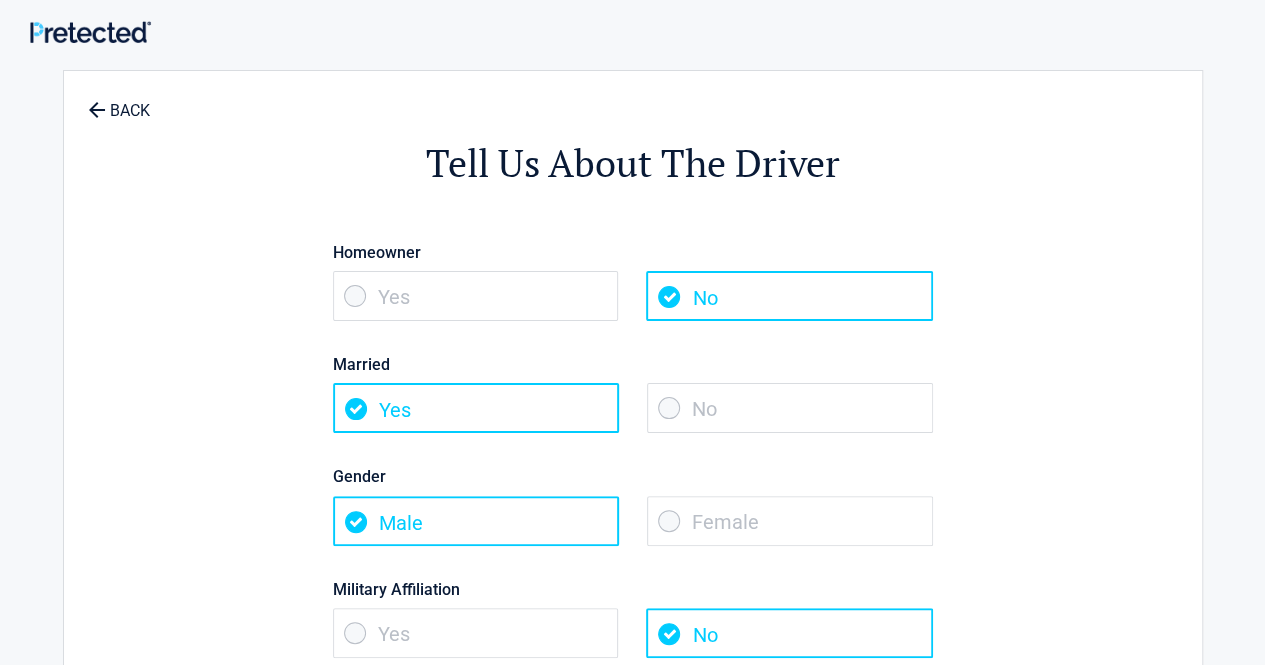 click on "No" at bounding box center (790, 408) 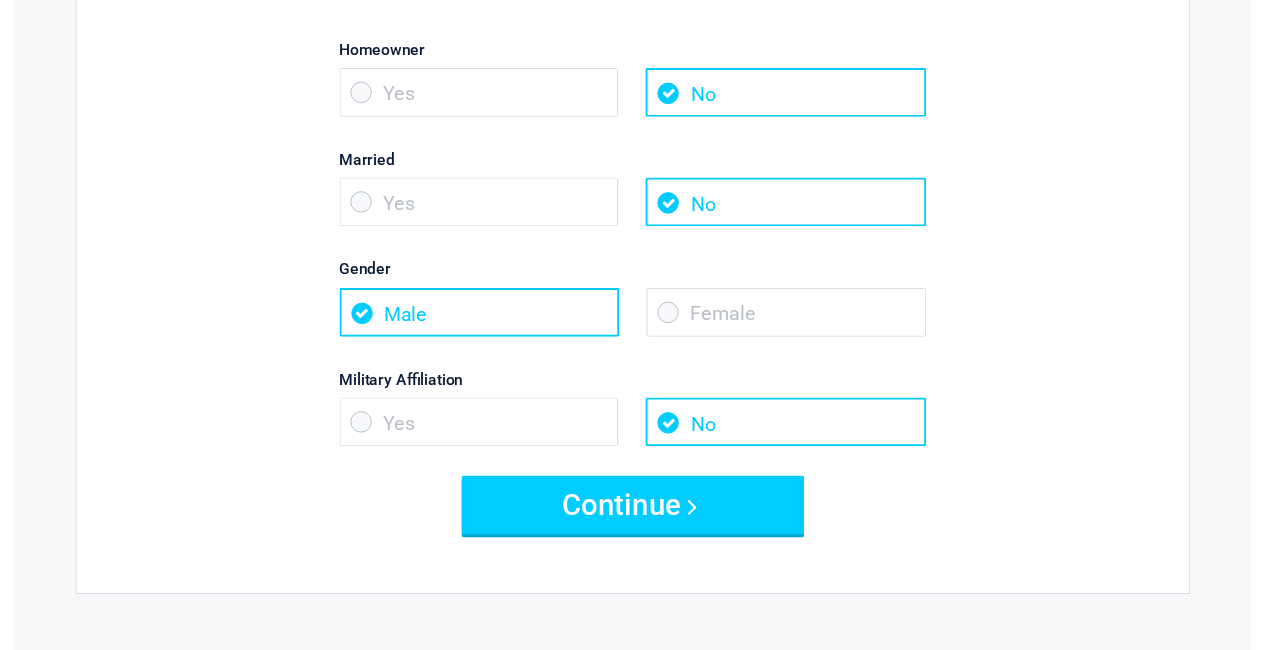 scroll, scrollTop: 202, scrollLeft: 0, axis: vertical 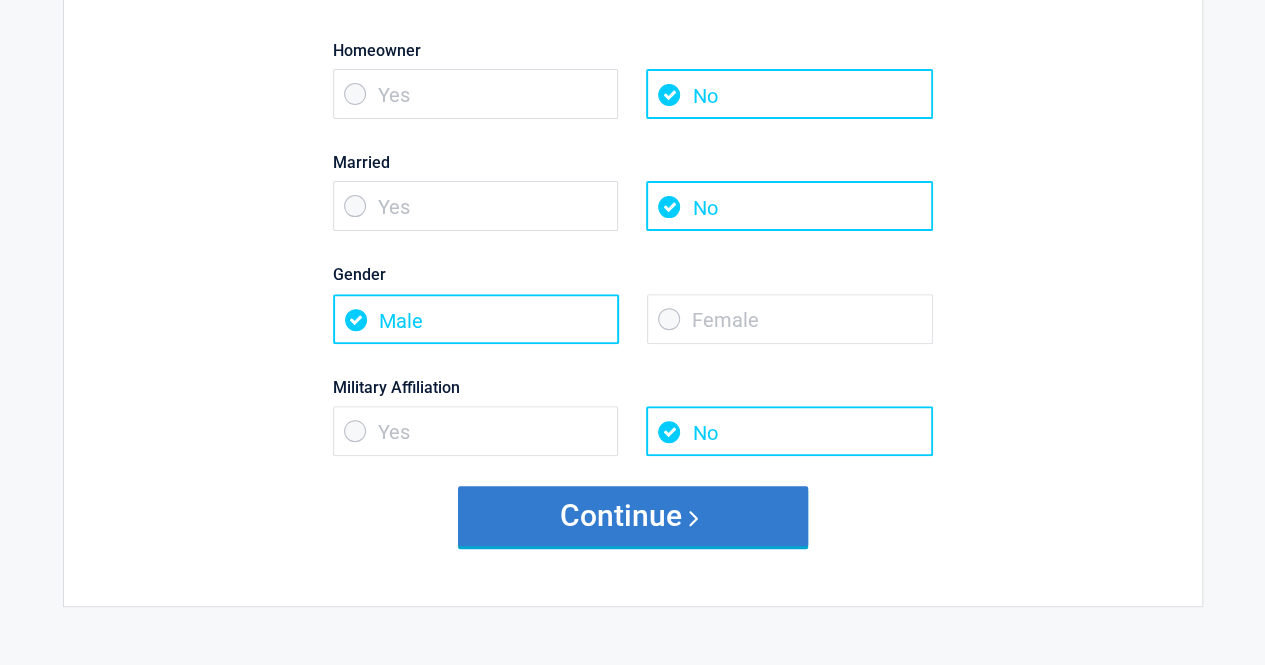 click on "Continue" at bounding box center (633, 516) 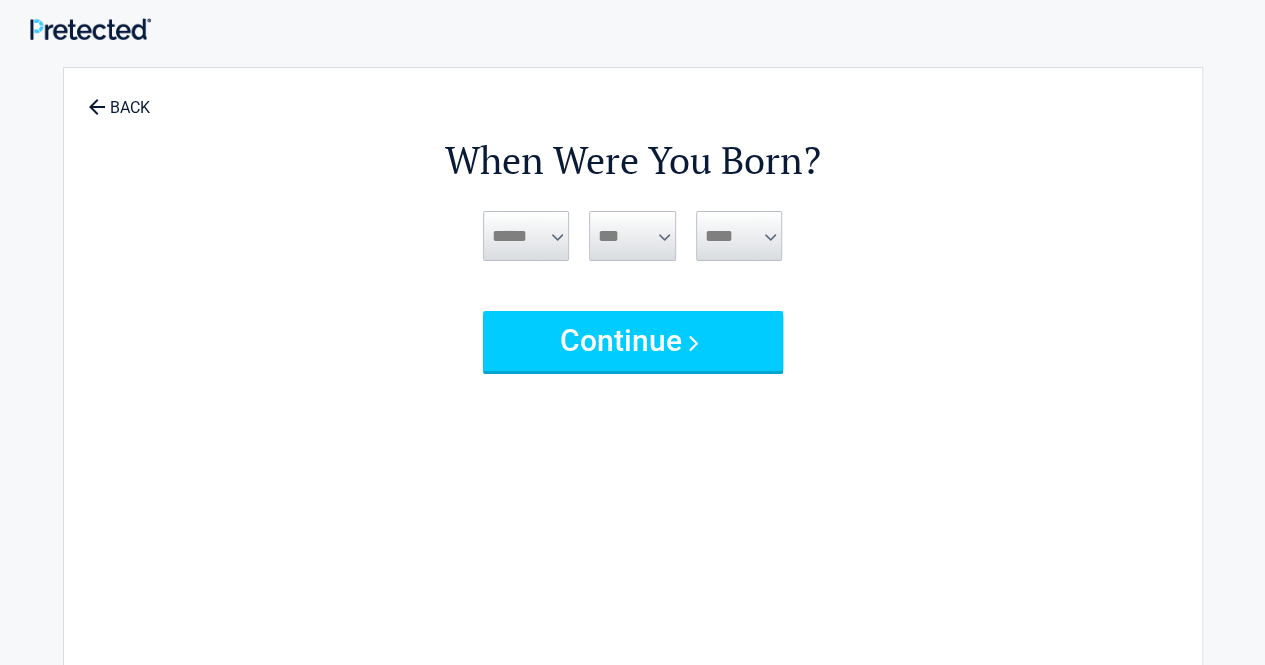 scroll, scrollTop: 0, scrollLeft: 0, axis: both 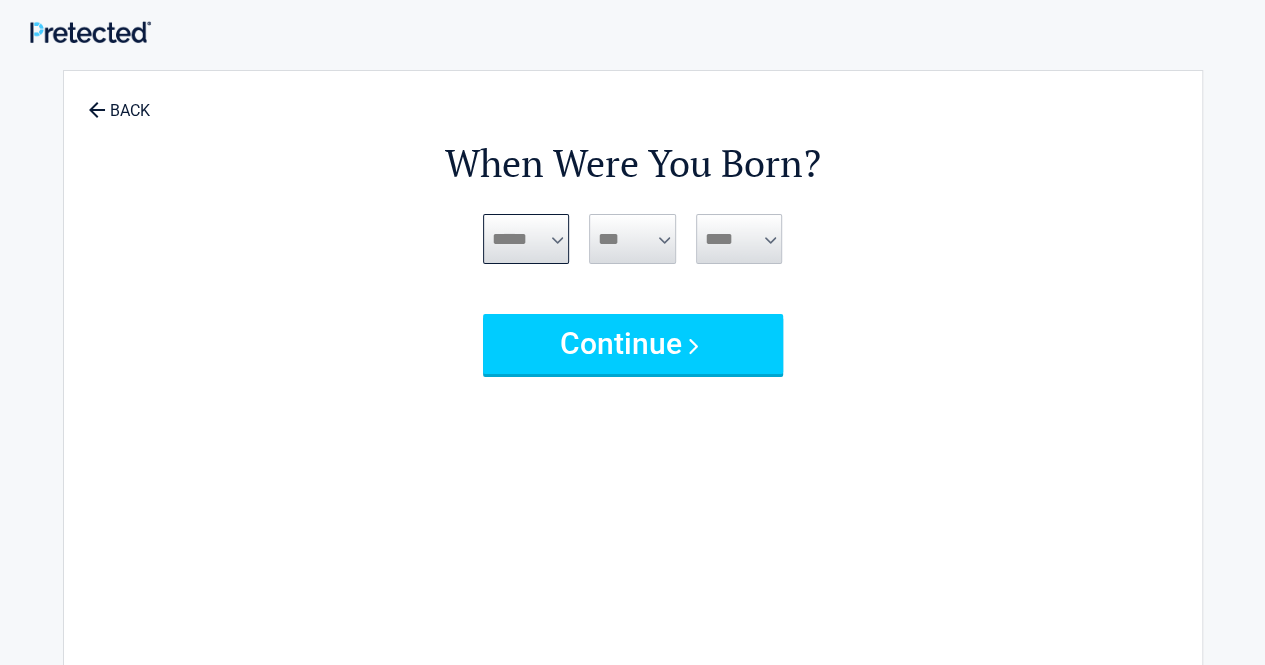 click on "*****
***
***
***
***
***
***
***
***
***
***
***
***" at bounding box center [526, 239] 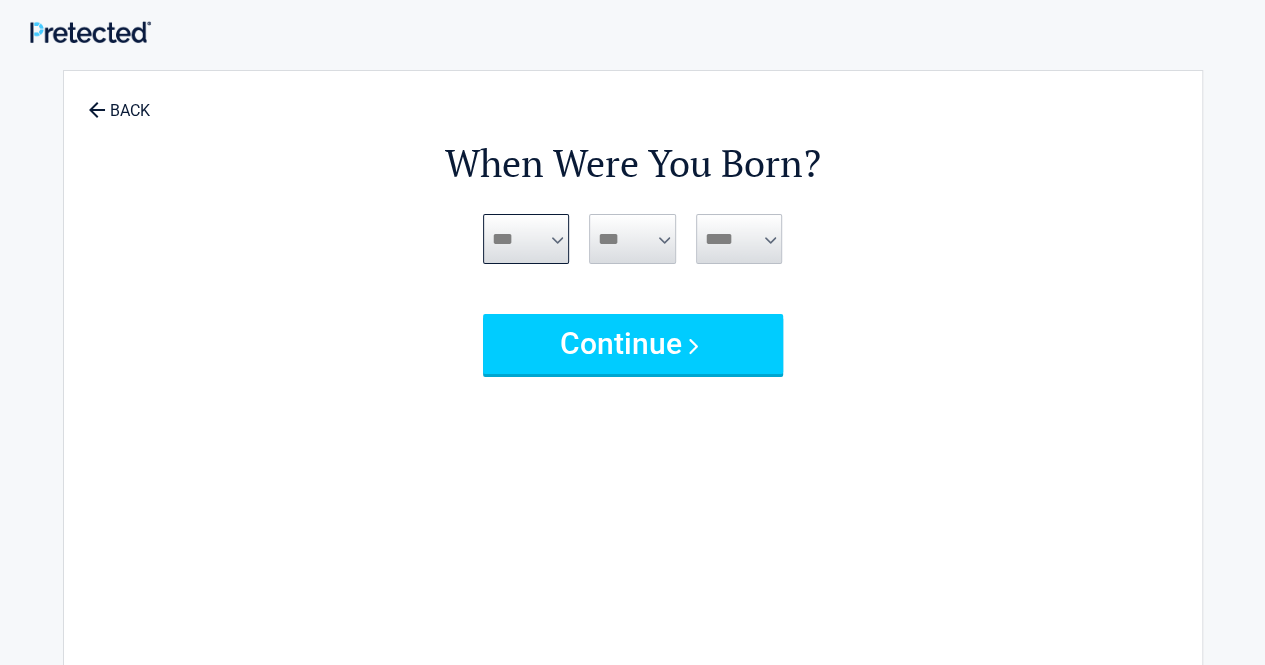 click on "*****
***
***
***
***
***
***
***
***
***
***
***
***" at bounding box center (526, 239) 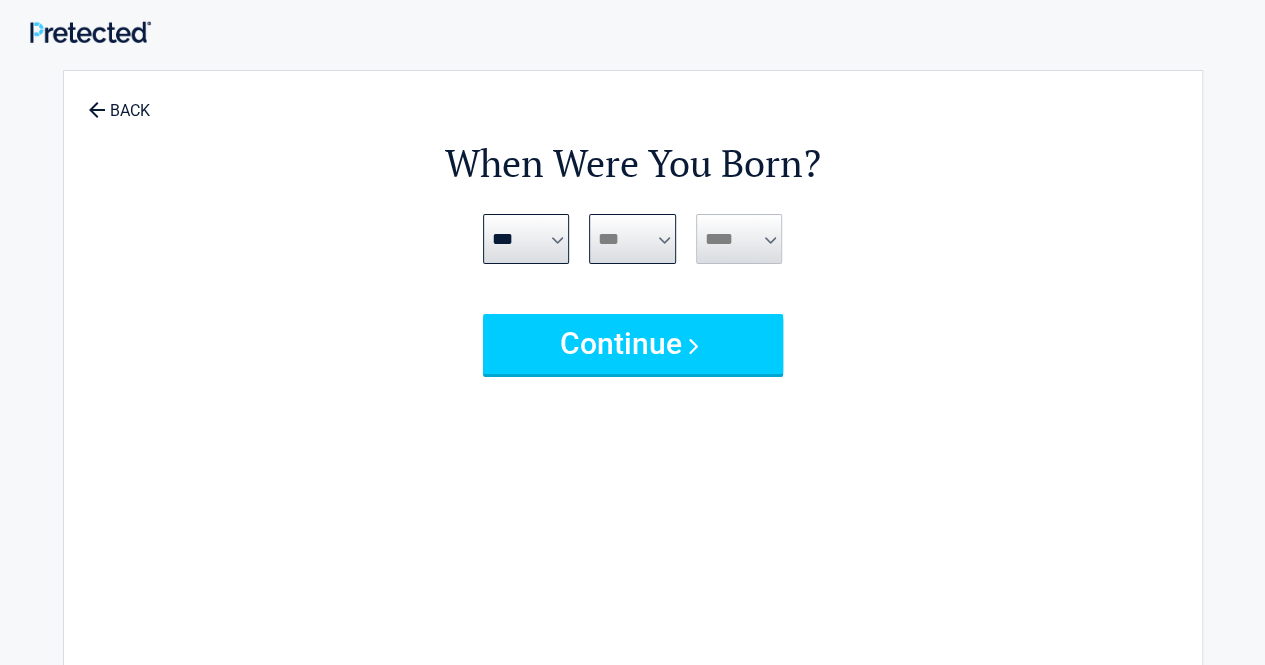 click on "*** * * * * * * * * * ** ** ** ** ** ** ** ** ** ** ** ** ** ** ** ** ** ** ** ** ** **" at bounding box center (632, 239) 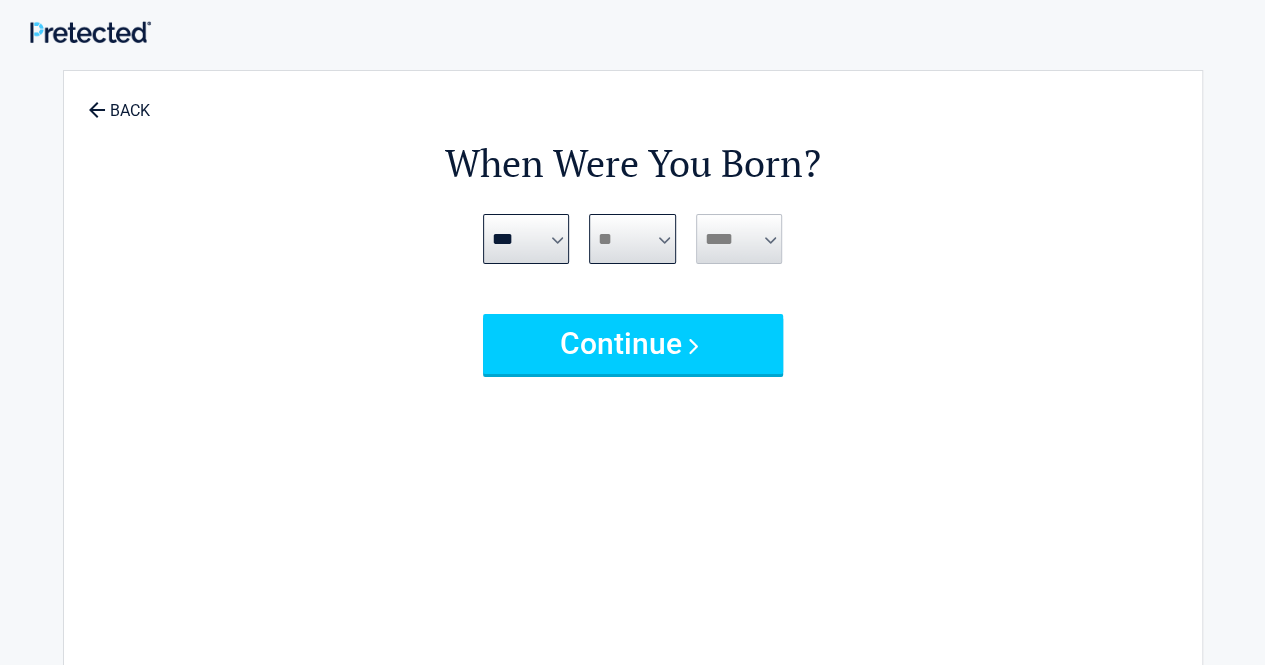 click on "*** * * * * * * * * * ** ** ** ** ** ** ** ** ** ** ** ** ** ** ** ** ** ** ** ** ** **" at bounding box center [632, 239] 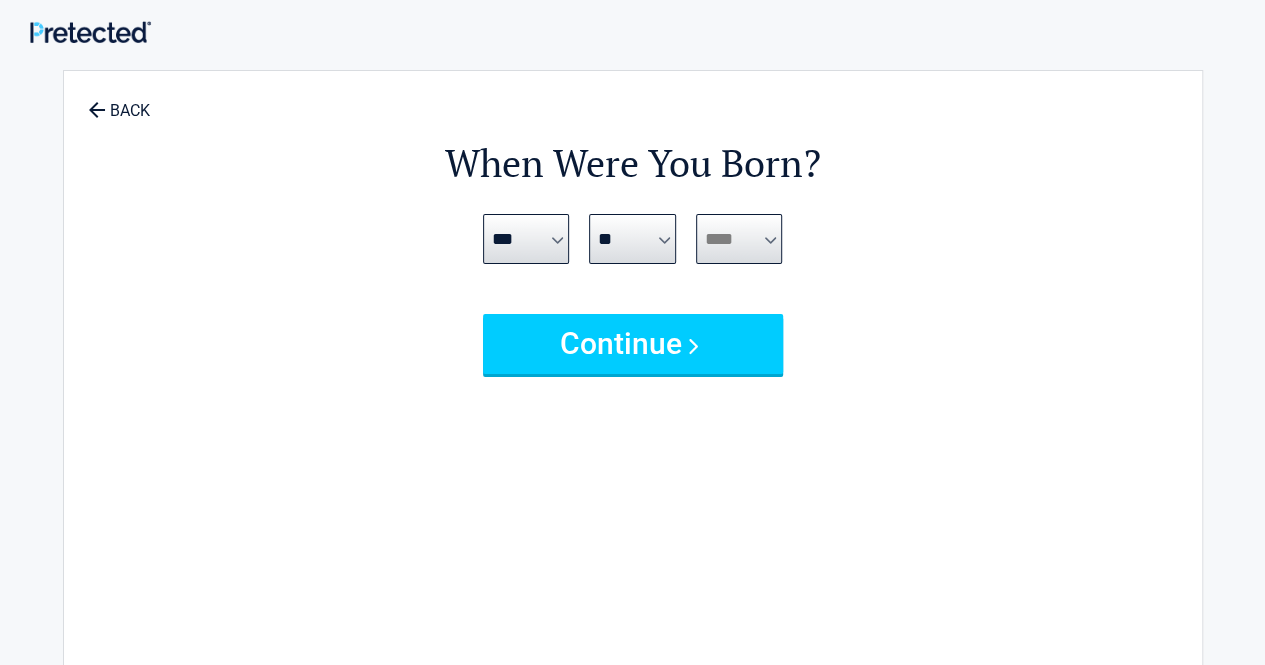 click on "****
****
****
****
****
****
****
****
****
****
****
****
****
****
****
****
****
****
****
****
****
****
****
****
****
****
****
****
****
****
****
****
****
****
****
****
****
****
****
****
****
****
****
****
****
****
****
****
****
****
****
****
****
****
****
****
****
****
****
****
****
****
****
****" at bounding box center (739, 239) 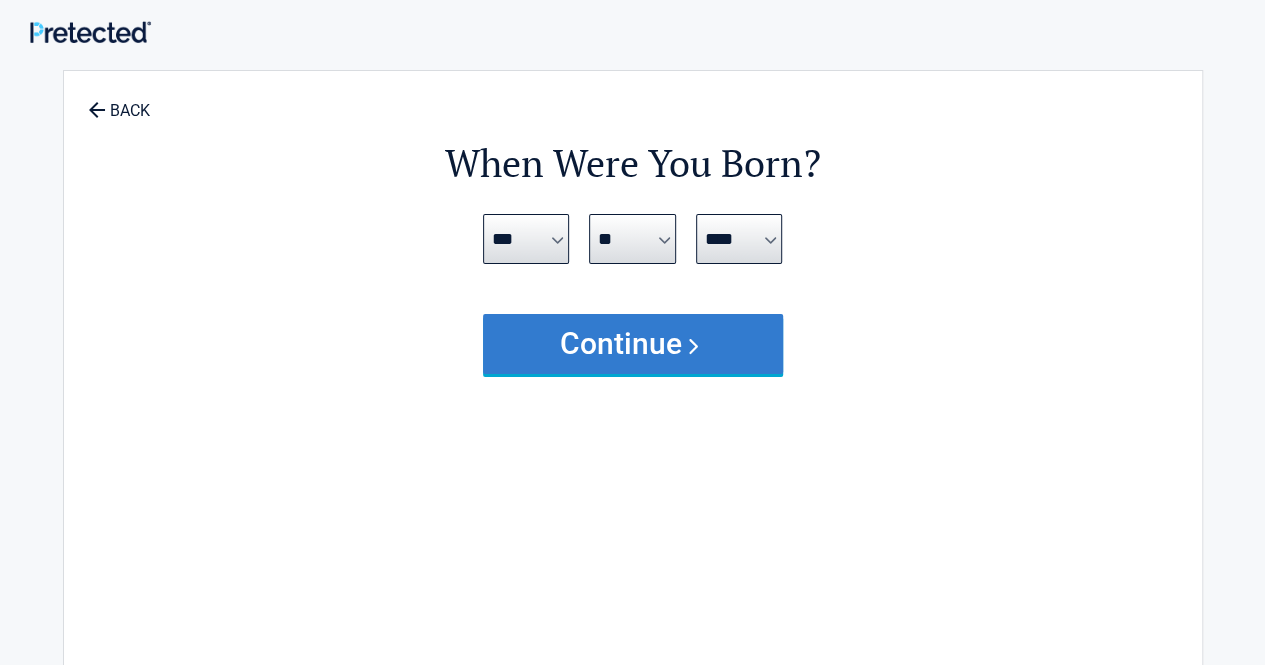 click on "Continue" at bounding box center (633, 344) 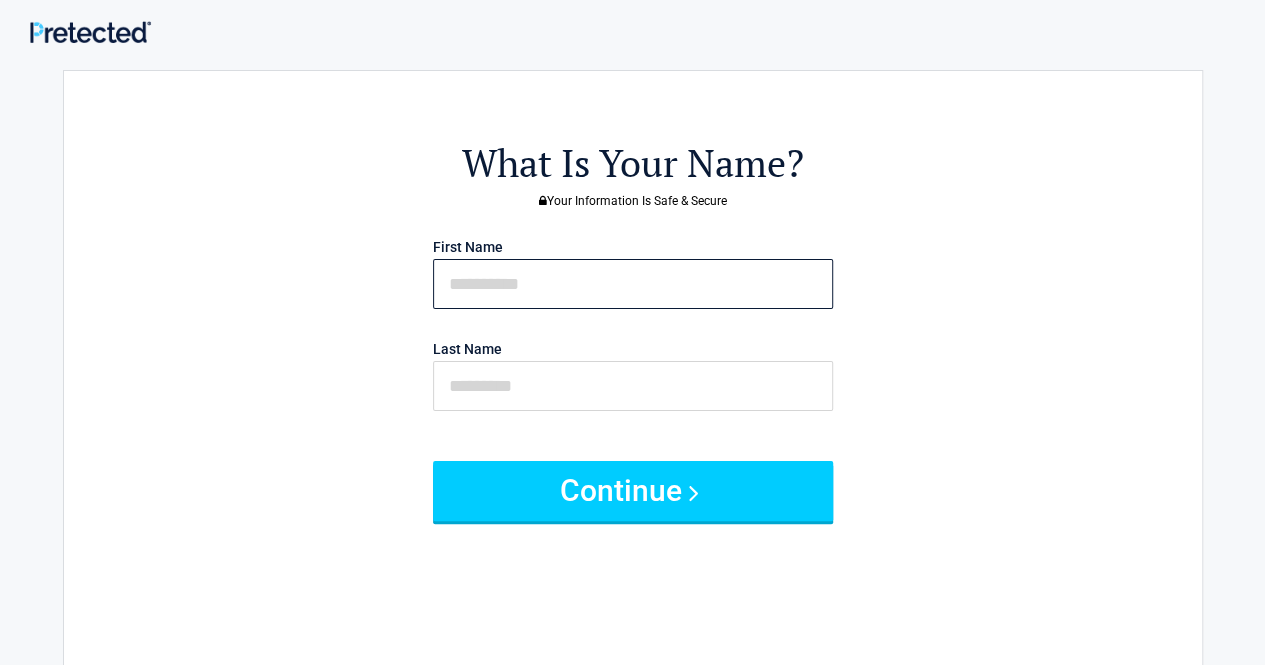 click at bounding box center [633, 284] 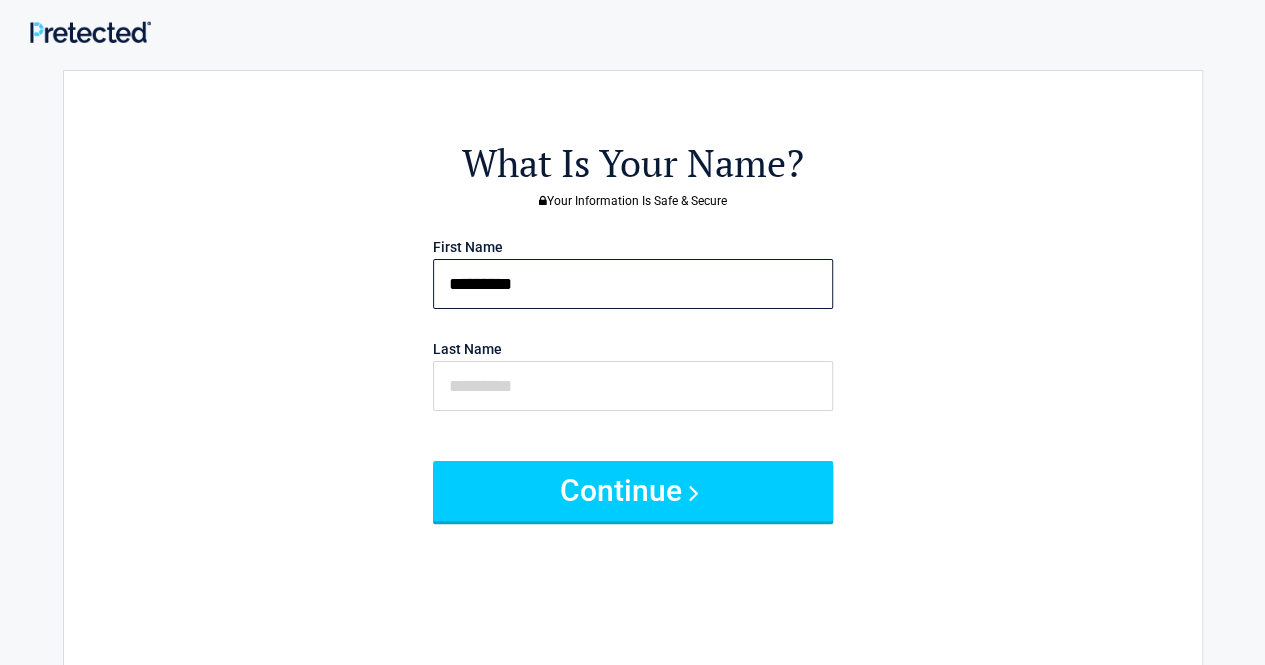 type on "*********" 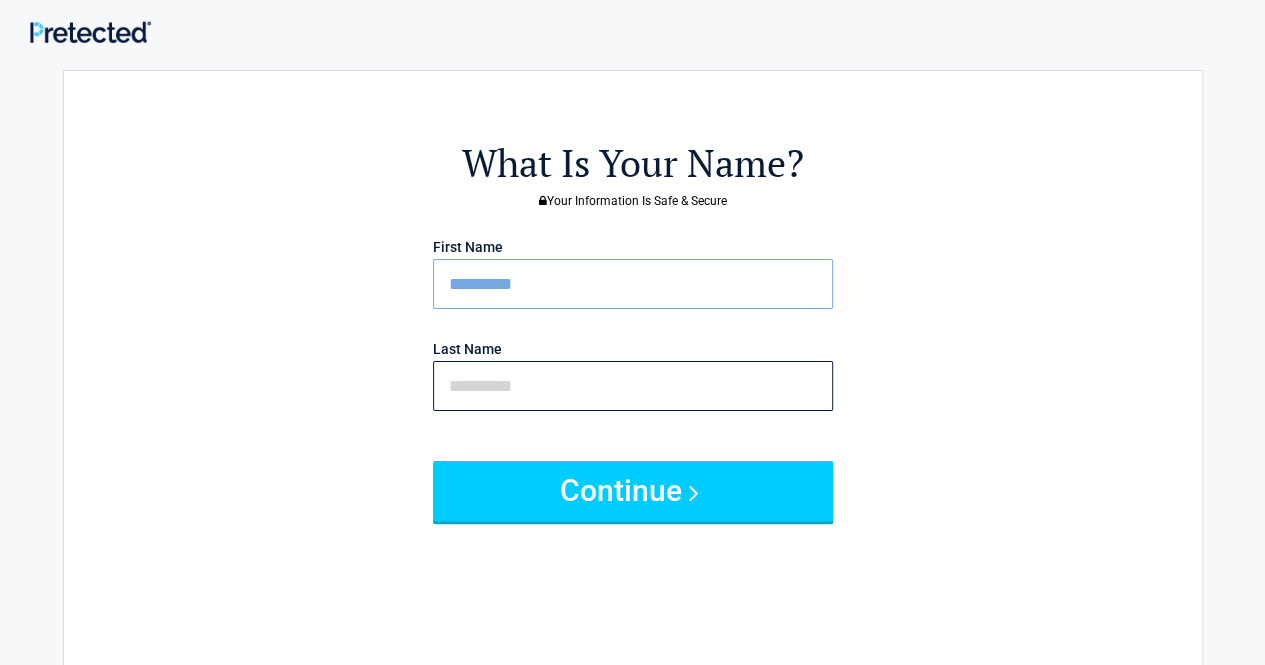 click at bounding box center (633, 386) 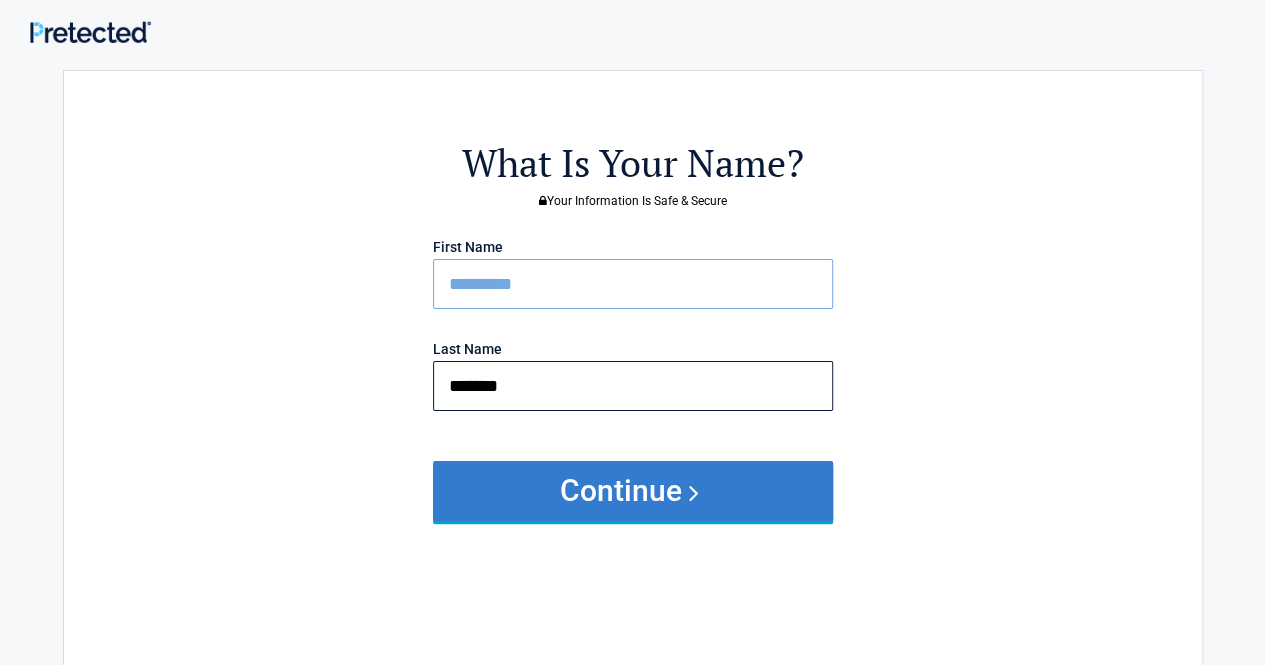 type on "*******" 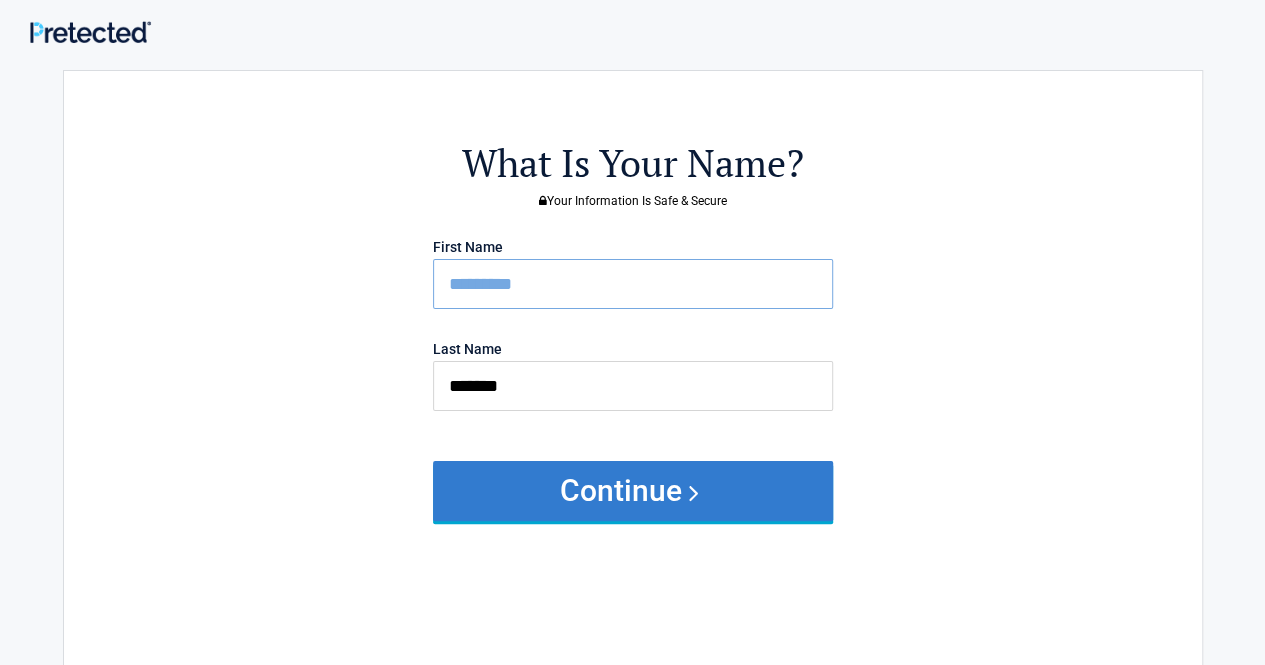 click on "Continue" at bounding box center [633, 491] 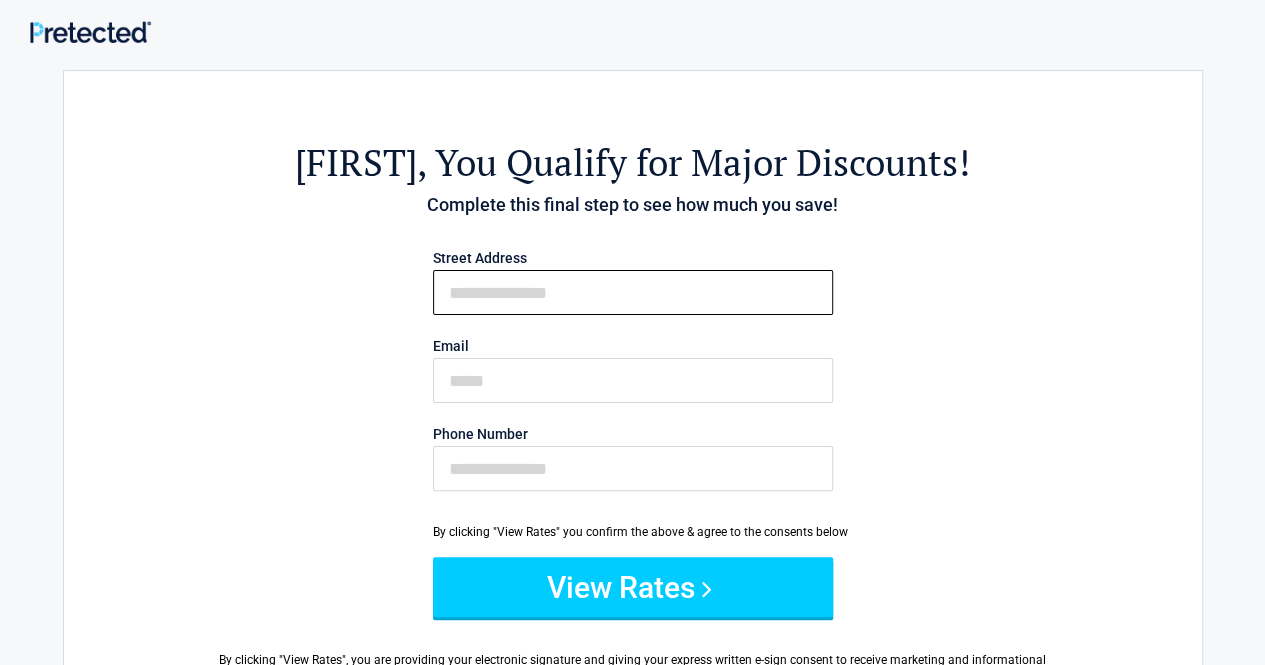 click on "First Name" at bounding box center [633, 292] 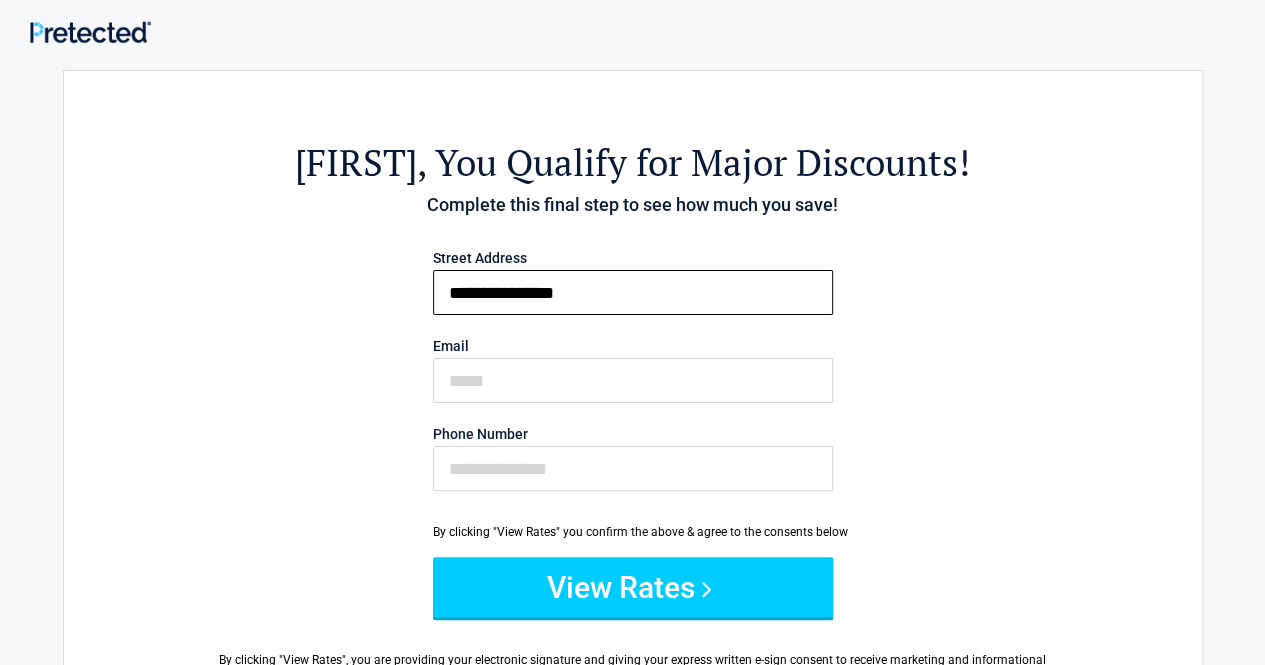 click on "**********" at bounding box center [633, 292] 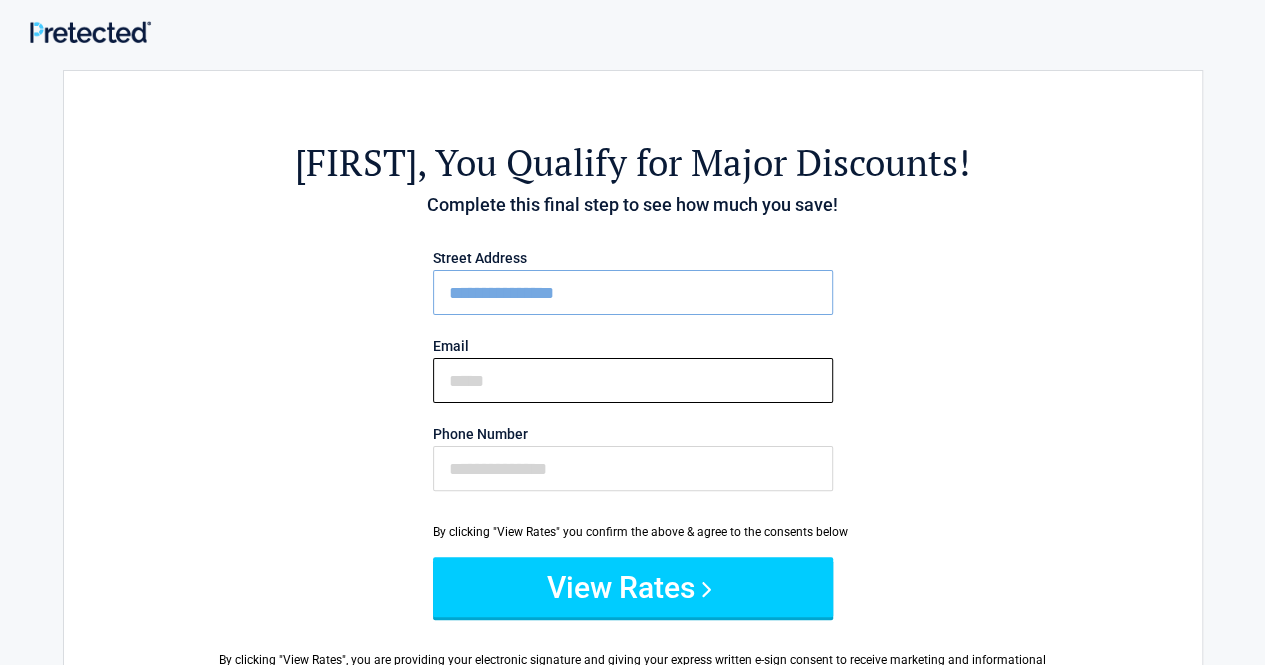 click on "Email" at bounding box center [633, 380] 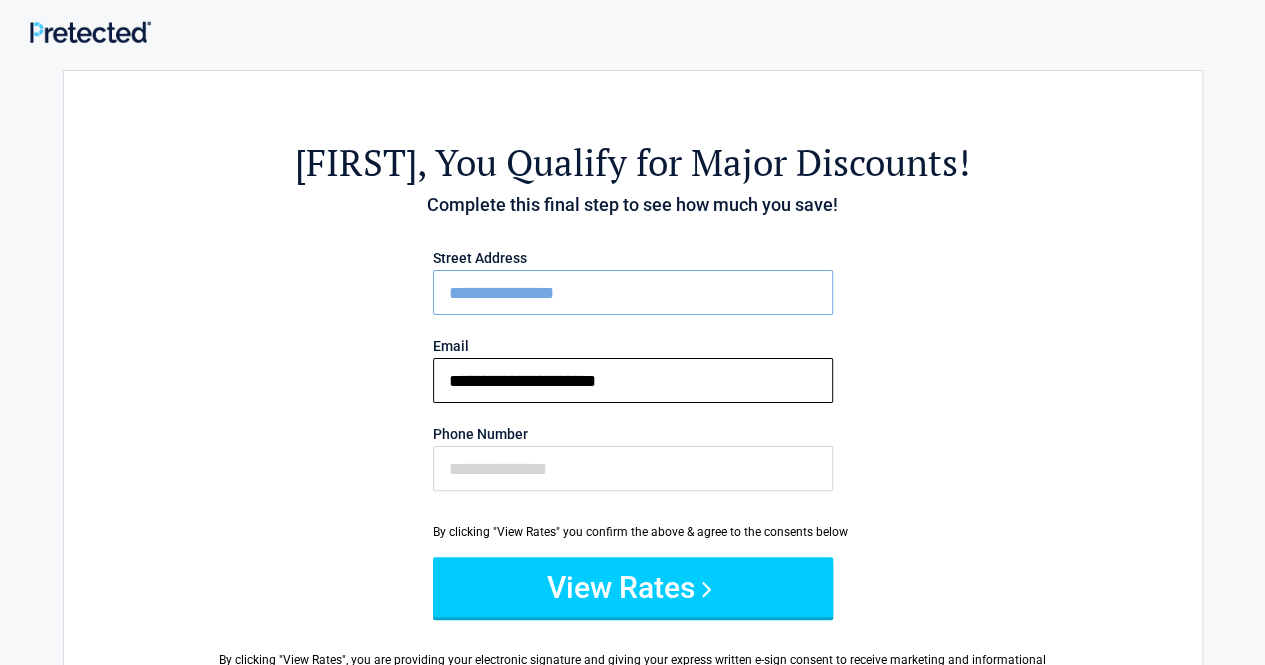type on "**********" 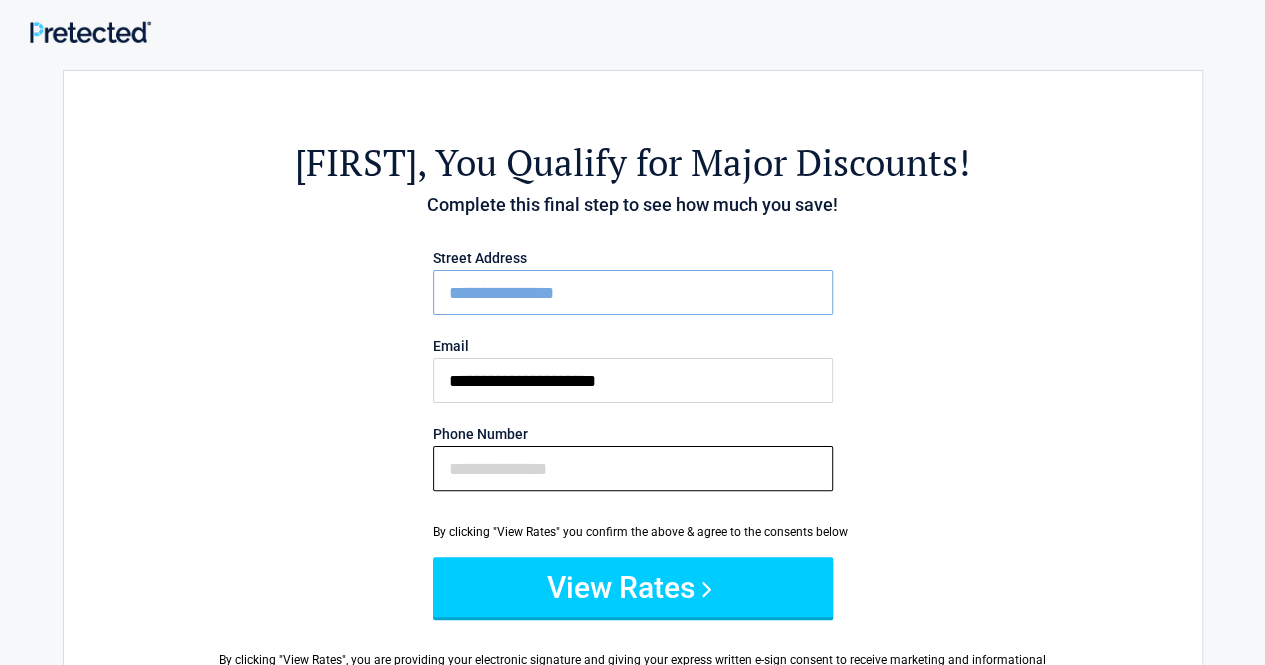 click on "Phone Number" at bounding box center [633, 468] 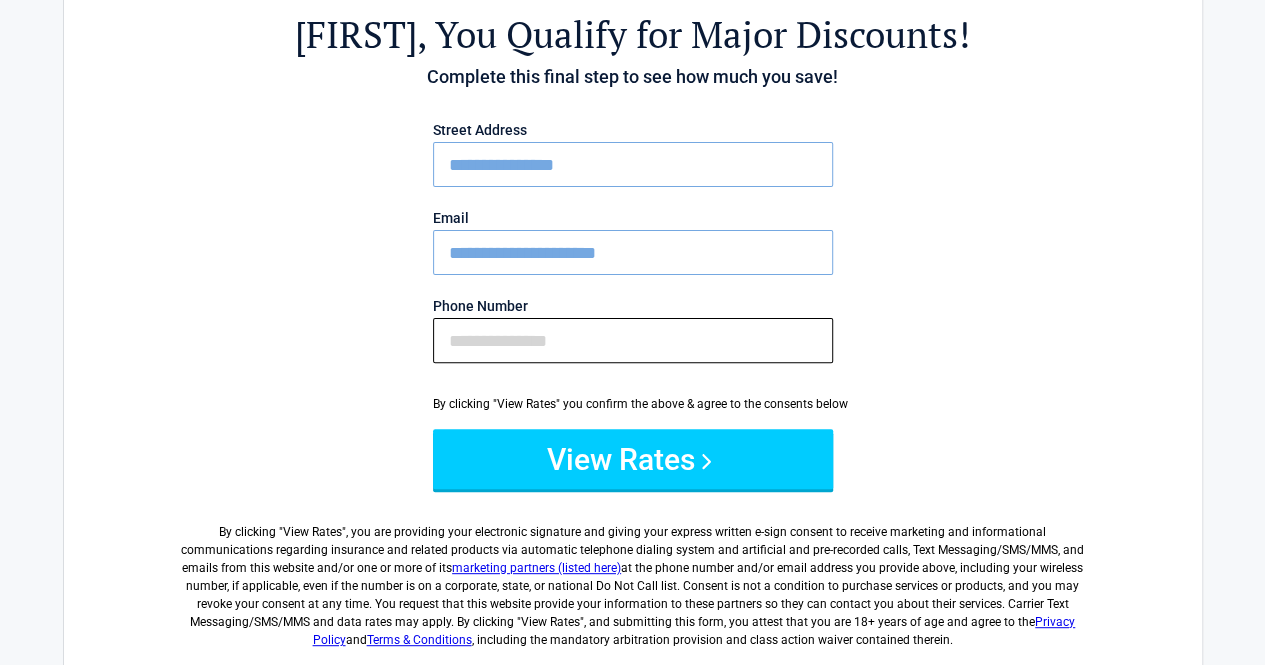 scroll, scrollTop: 144, scrollLeft: 0, axis: vertical 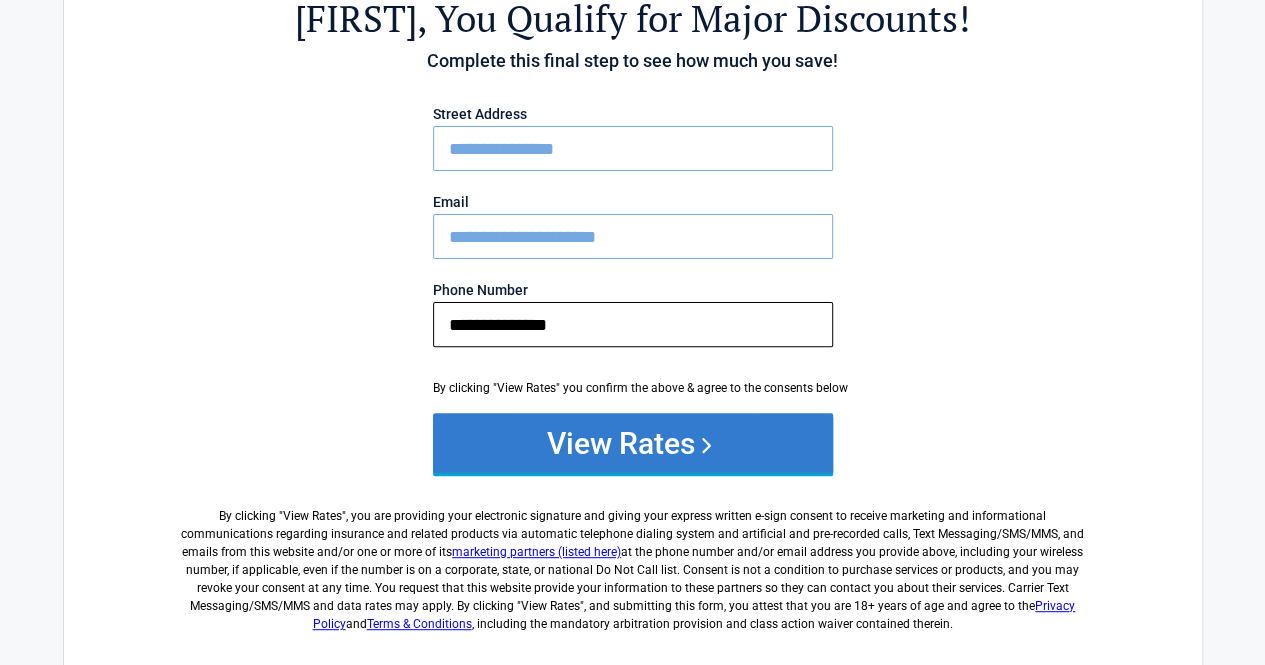 type on "**********" 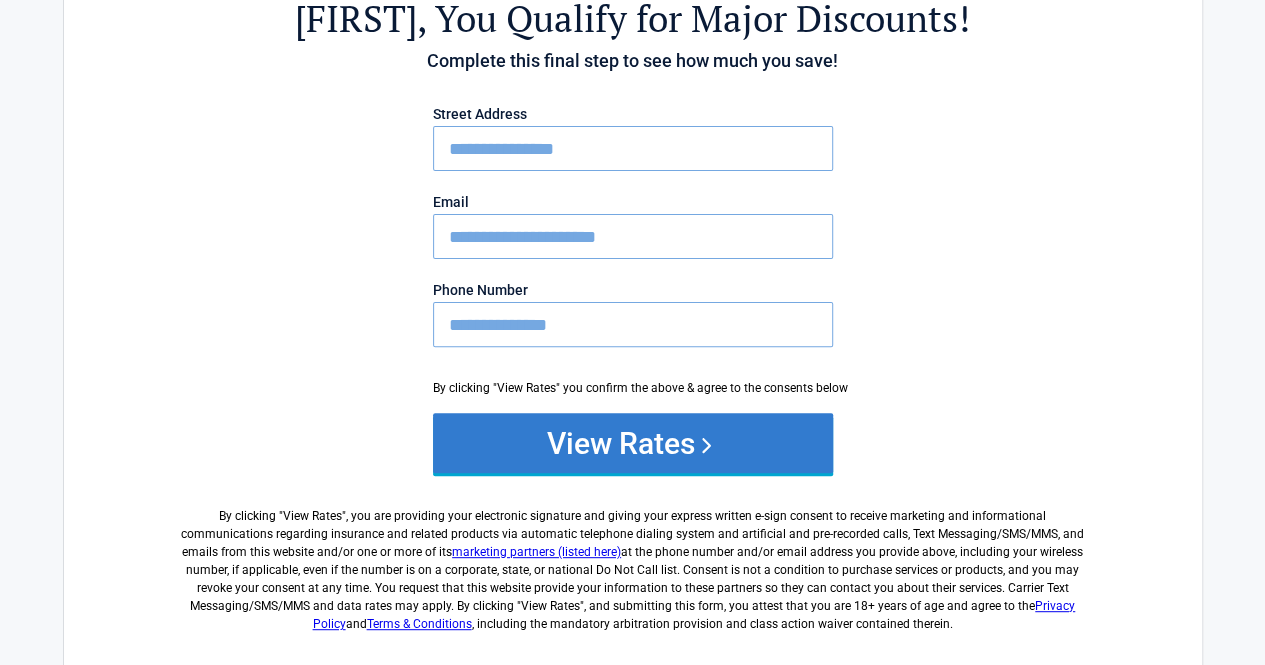 click on "View Rates" at bounding box center (633, 443) 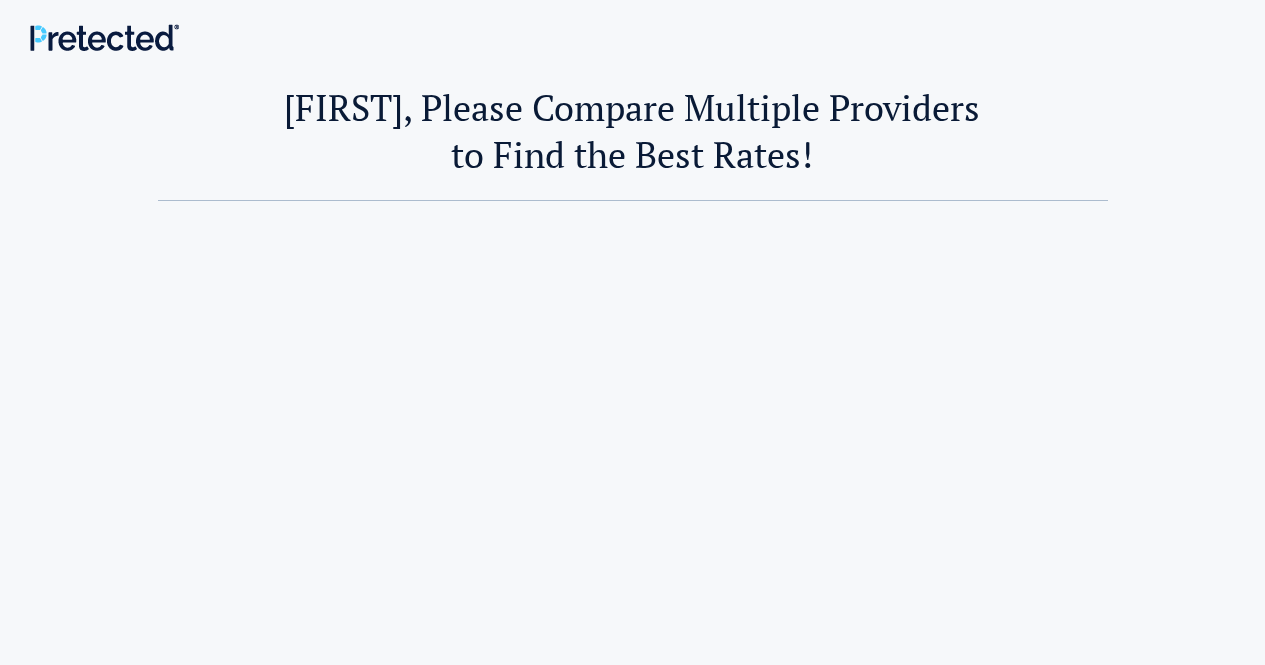 scroll, scrollTop: 0, scrollLeft: 0, axis: both 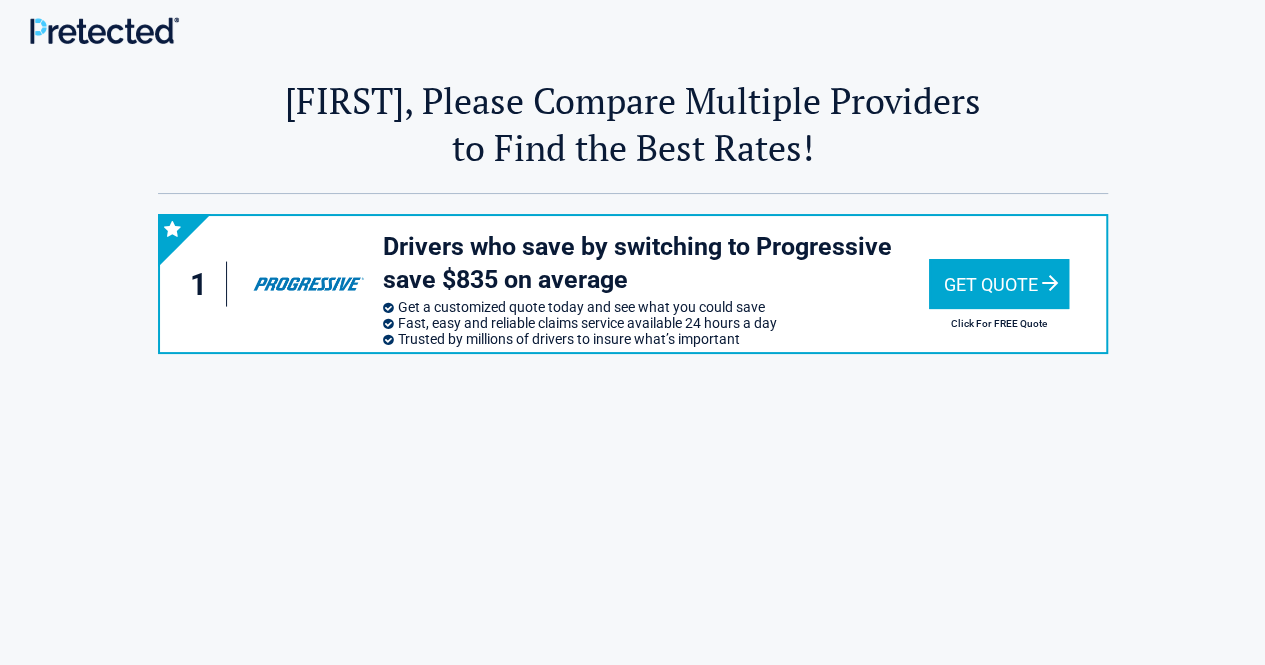 click on "Get Quote" at bounding box center (999, 284) 